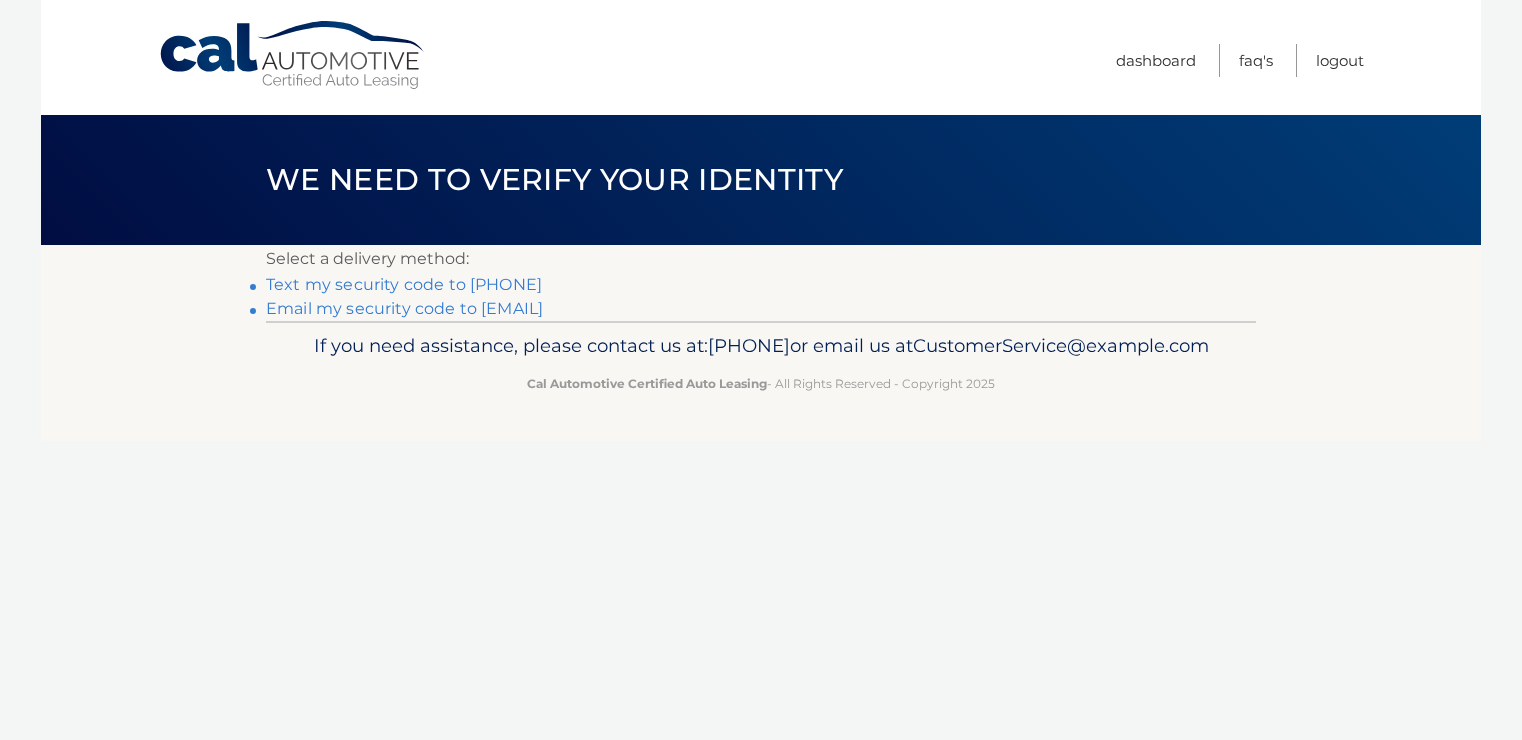 scroll, scrollTop: 0, scrollLeft: 0, axis: both 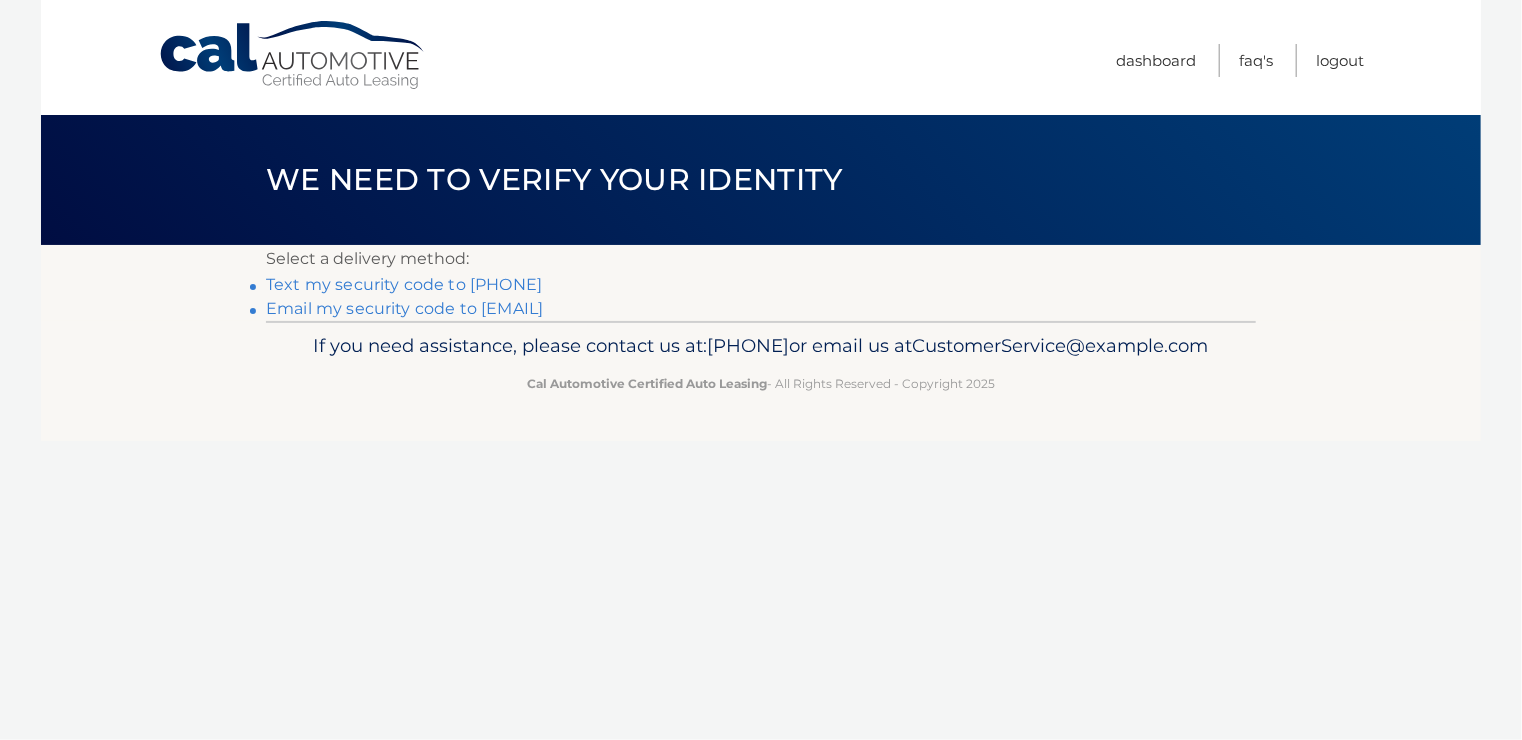 click on "Text my security code to xxx-xxx-6792" at bounding box center [404, 284] 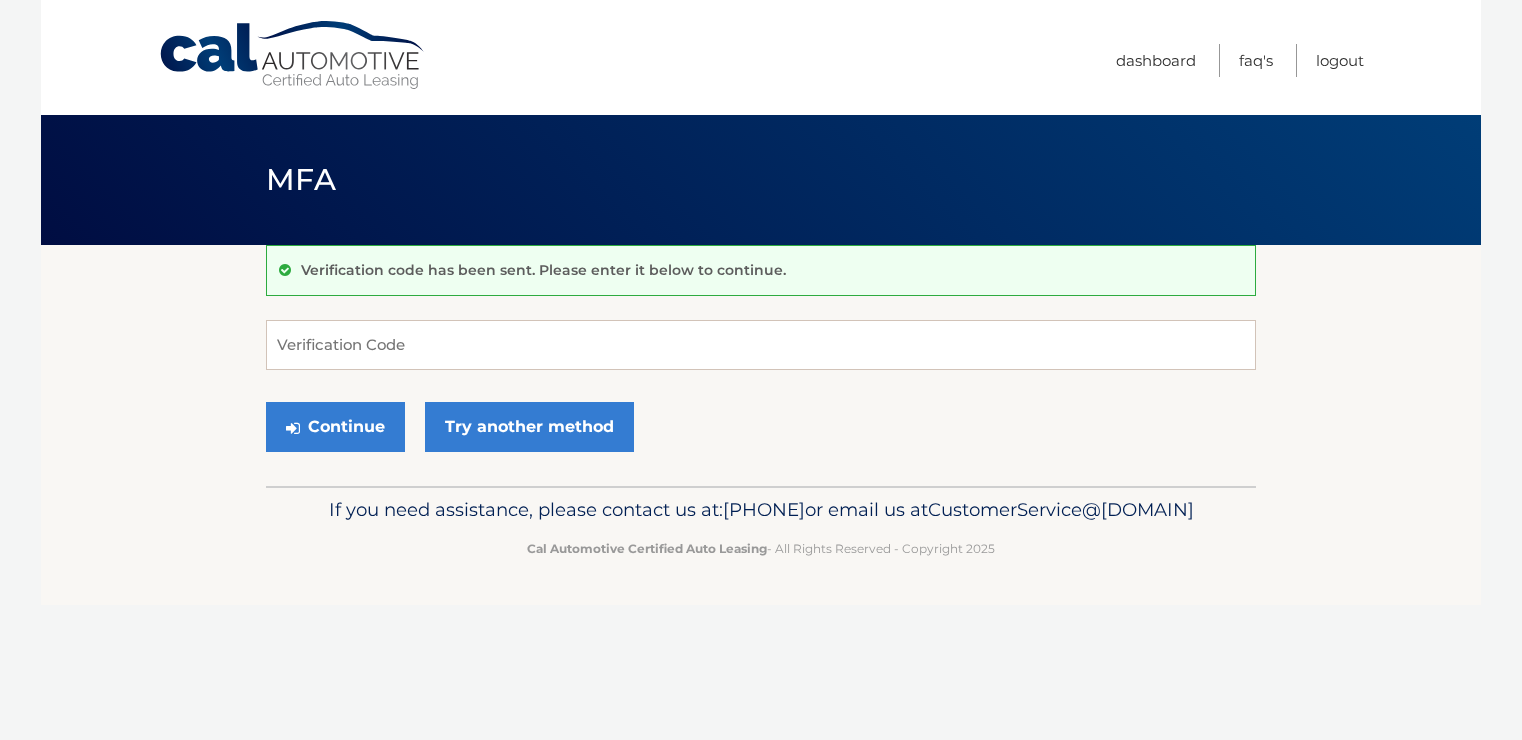 scroll, scrollTop: 0, scrollLeft: 0, axis: both 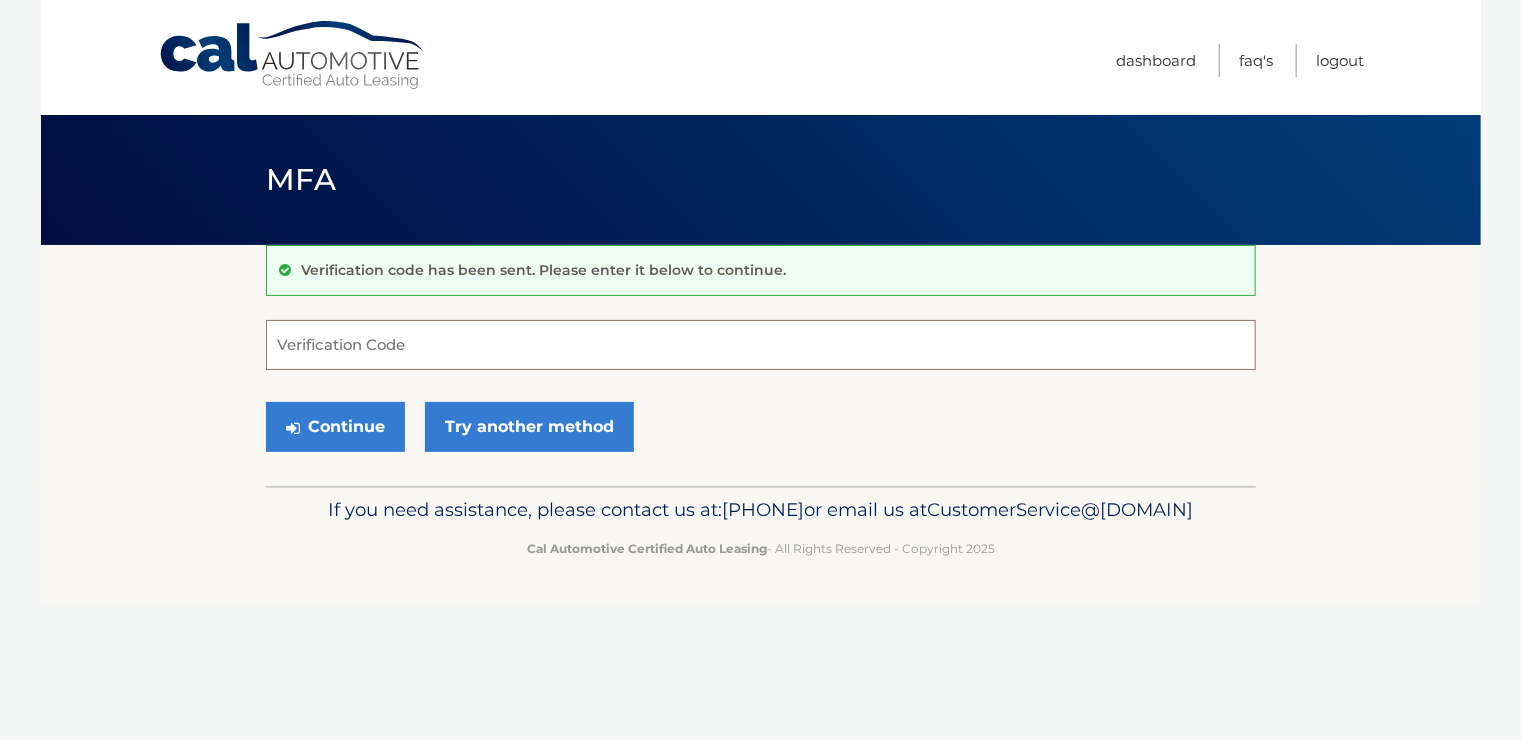 click on "Verification Code" at bounding box center (761, 345) 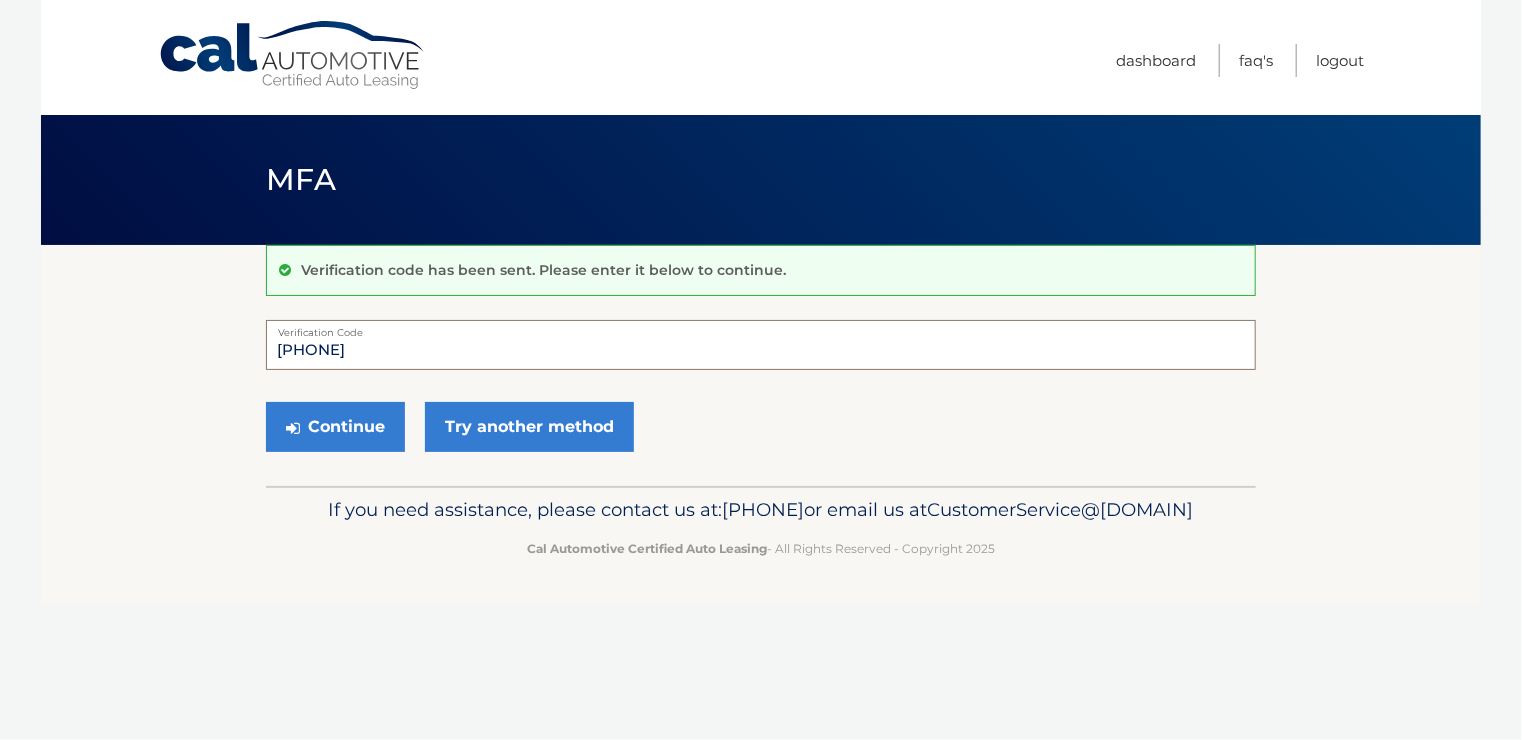 type on "-" 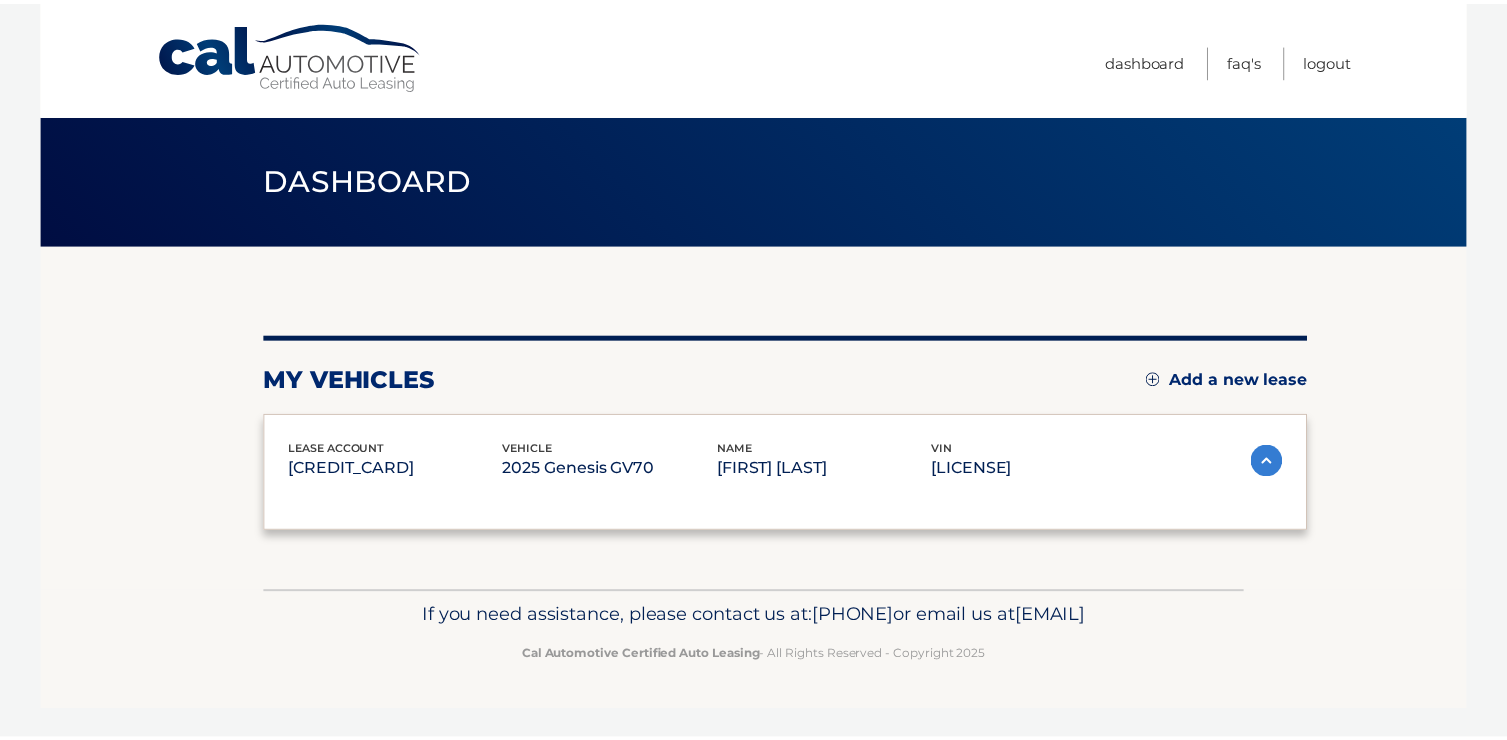 scroll, scrollTop: 0, scrollLeft: 0, axis: both 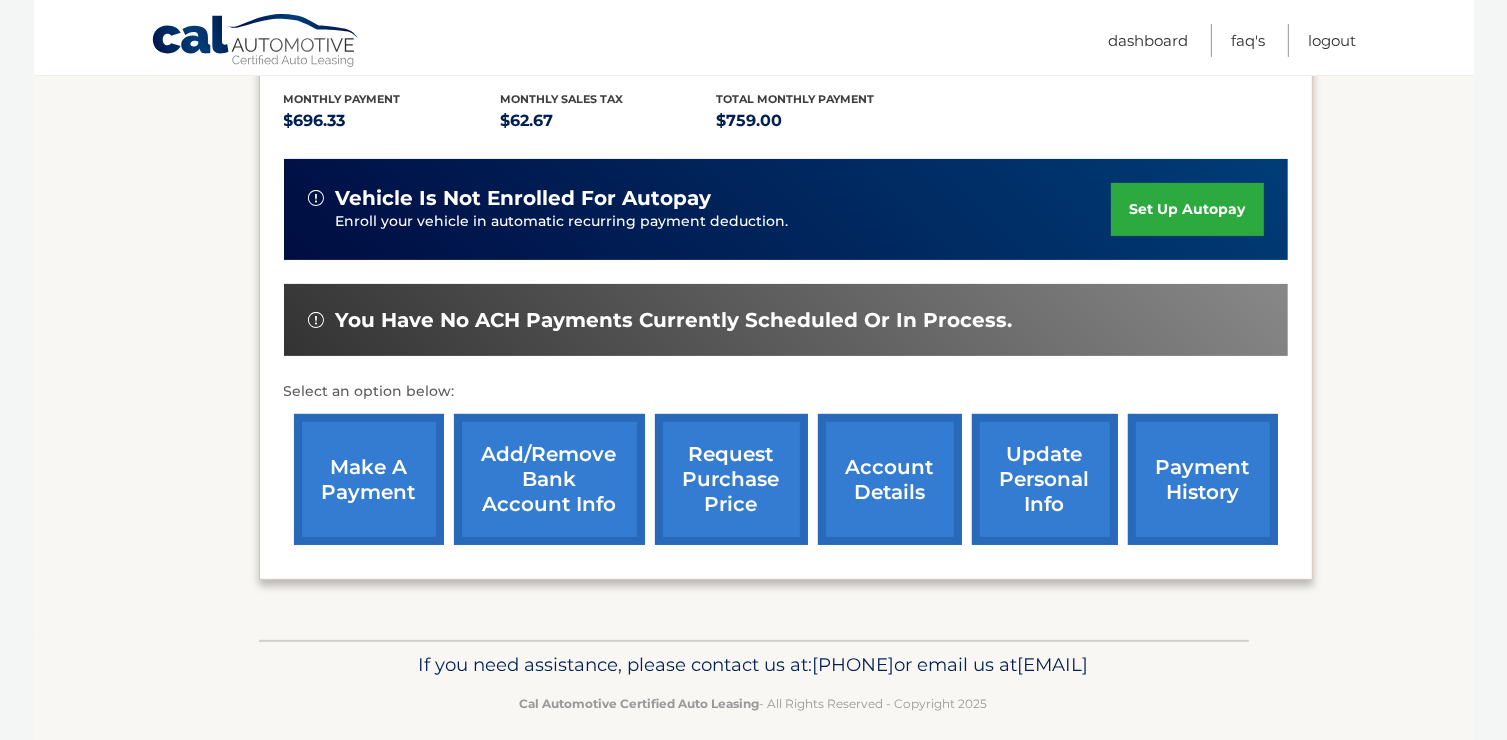 click on "make a payment" at bounding box center [369, 479] 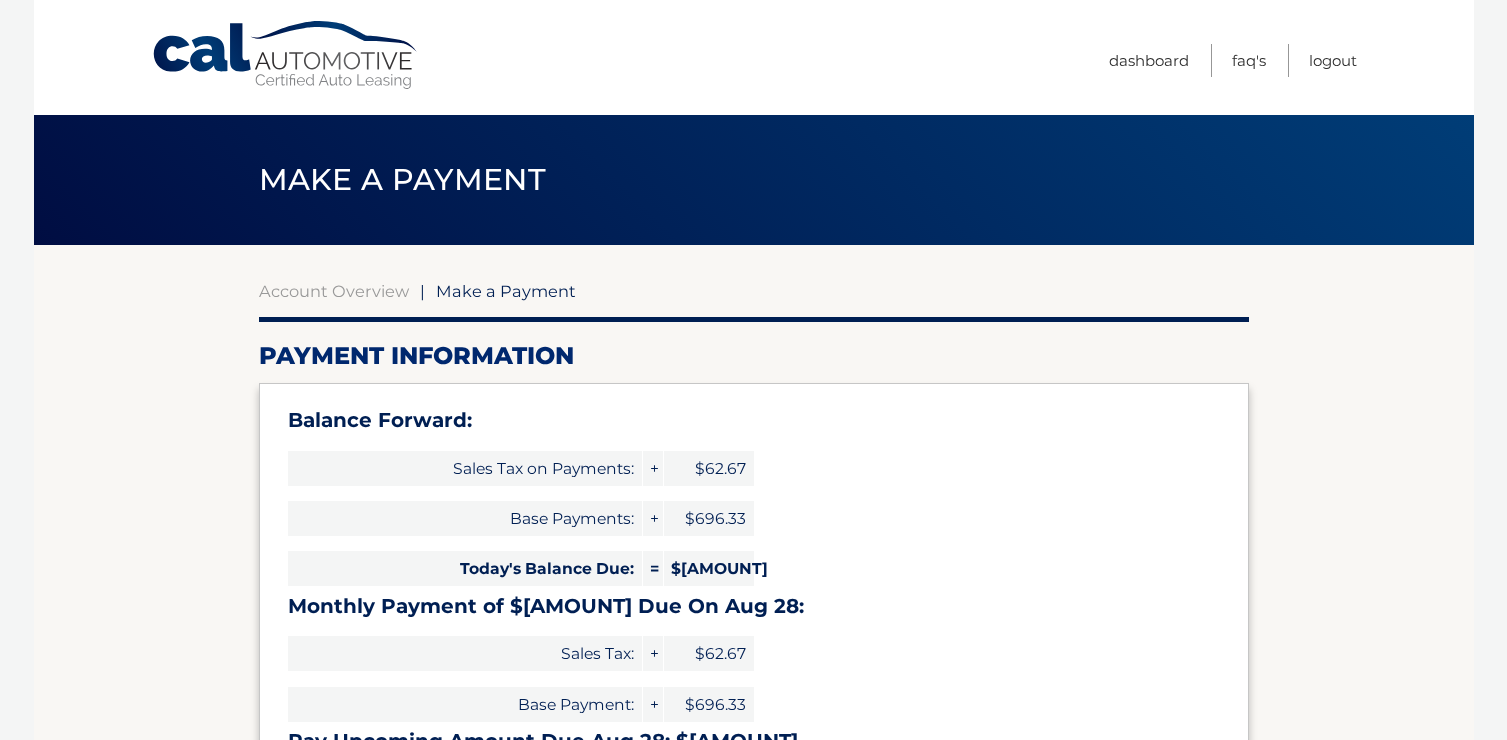 select on "M2QwOTAyMWItYTFhNi00MDIyLWI3ZmEtZGU2NTVlNThkYTYx" 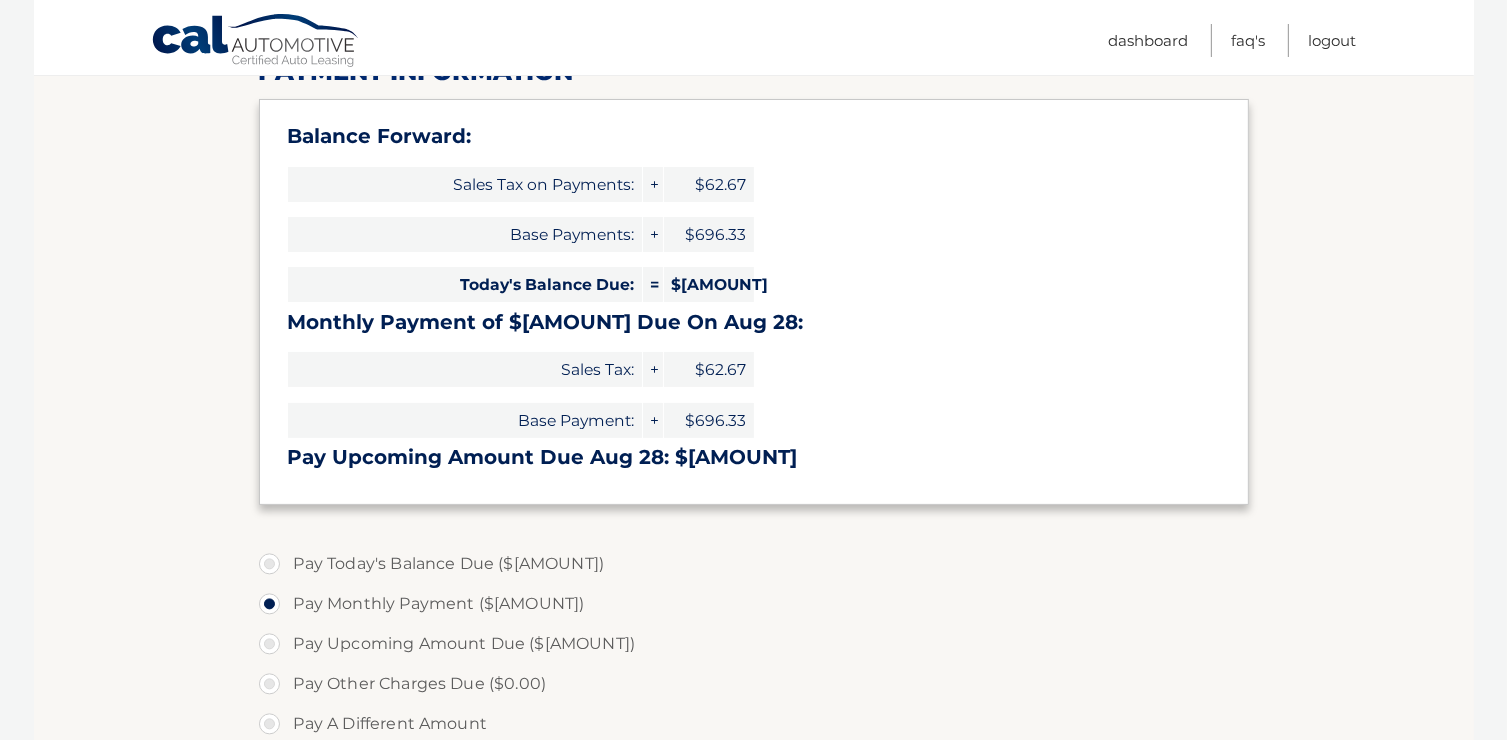 scroll, scrollTop: 501, scrollLeft: 0, axis: vertical 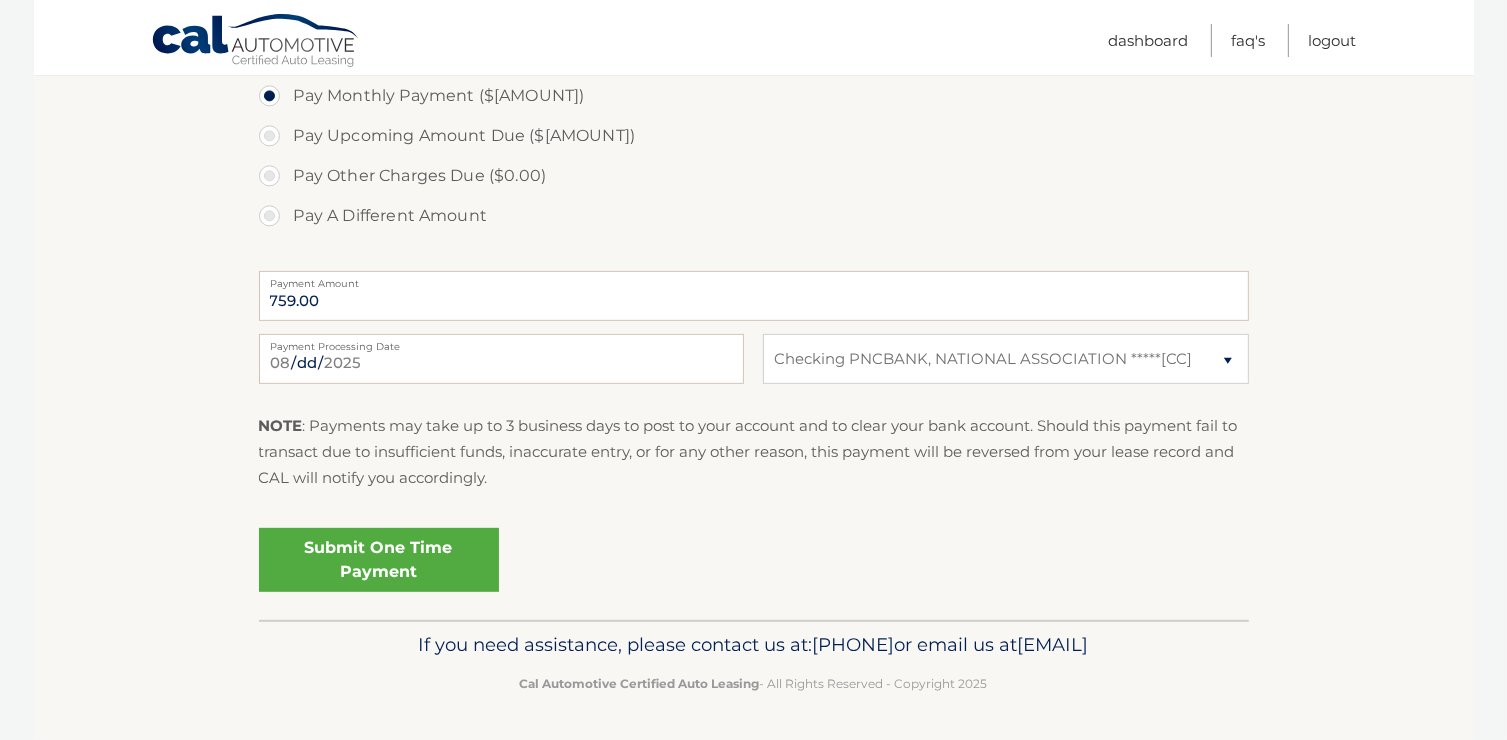 click on "Submit One Time Payment" at bounding box center (379, 560) 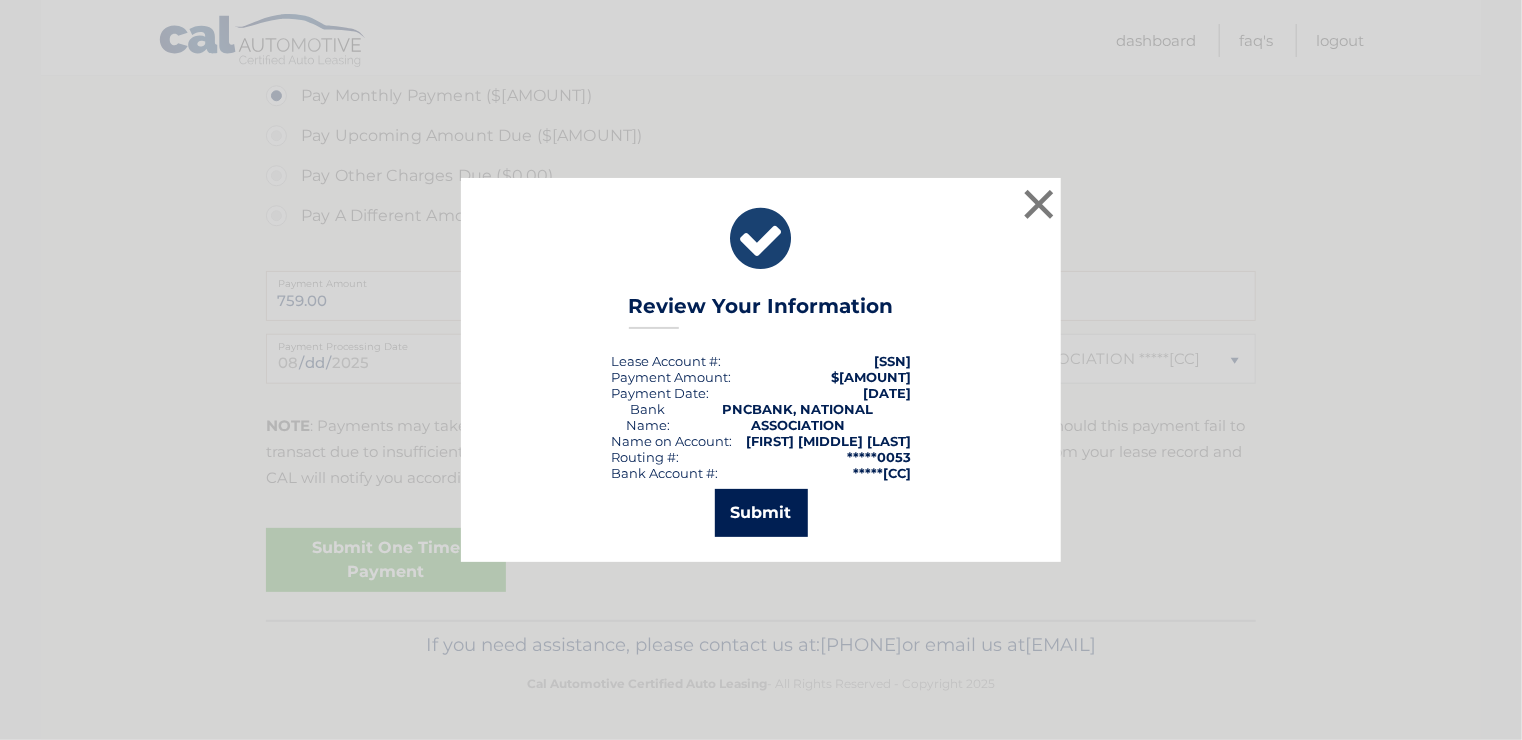 click on "Submit" at bounding box center [761, 513] 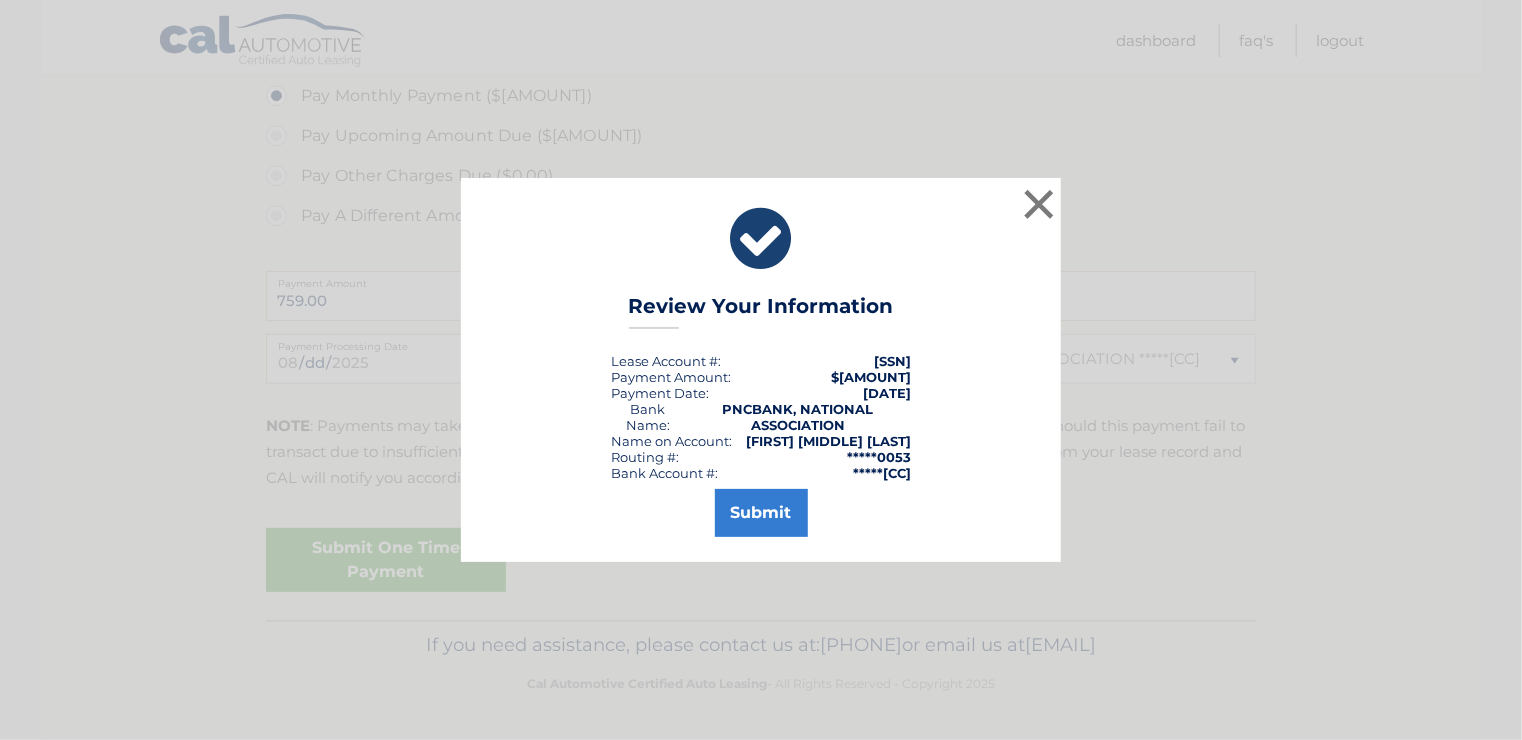 scroll, scrollTop: 751, scrollLeft: 0, axis: vertical 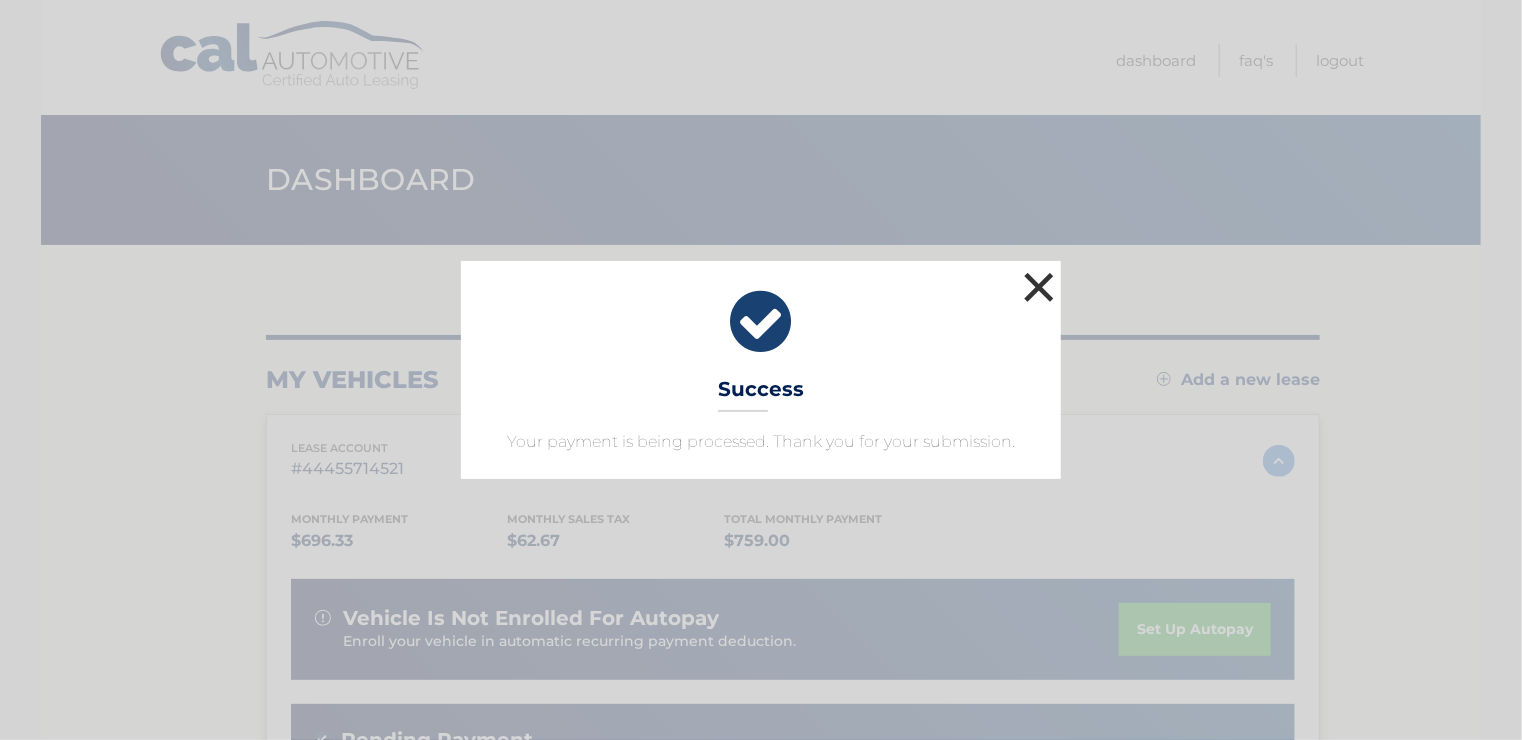 click on "×" at bounding box center [1039, 287] 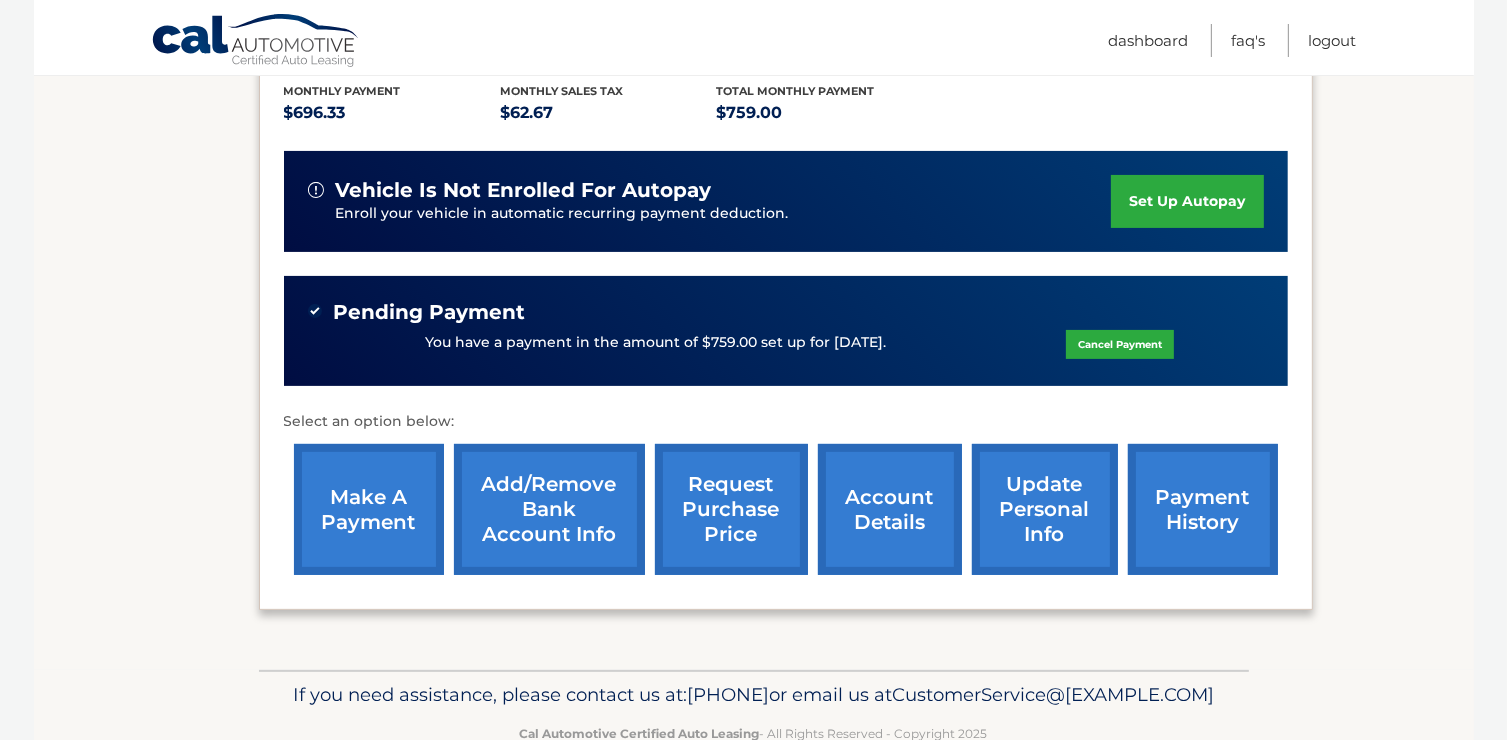 scroll, scrollTop: 429, scrollLeft: 0, axis: vertical 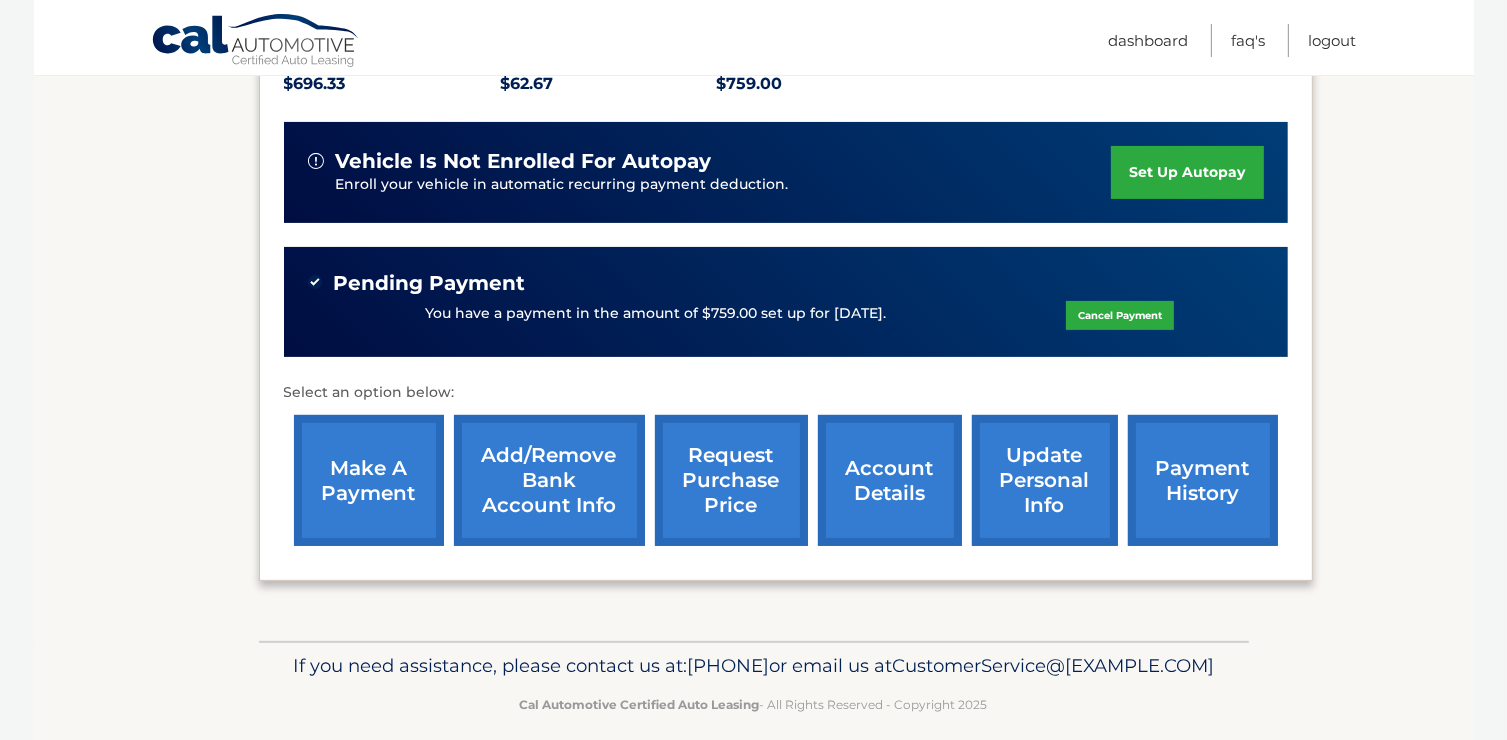 drag, startPoint x: 1502, startPoint y: 374, endPoint x: 1486, endPoint y: 83, distance: 291.43954 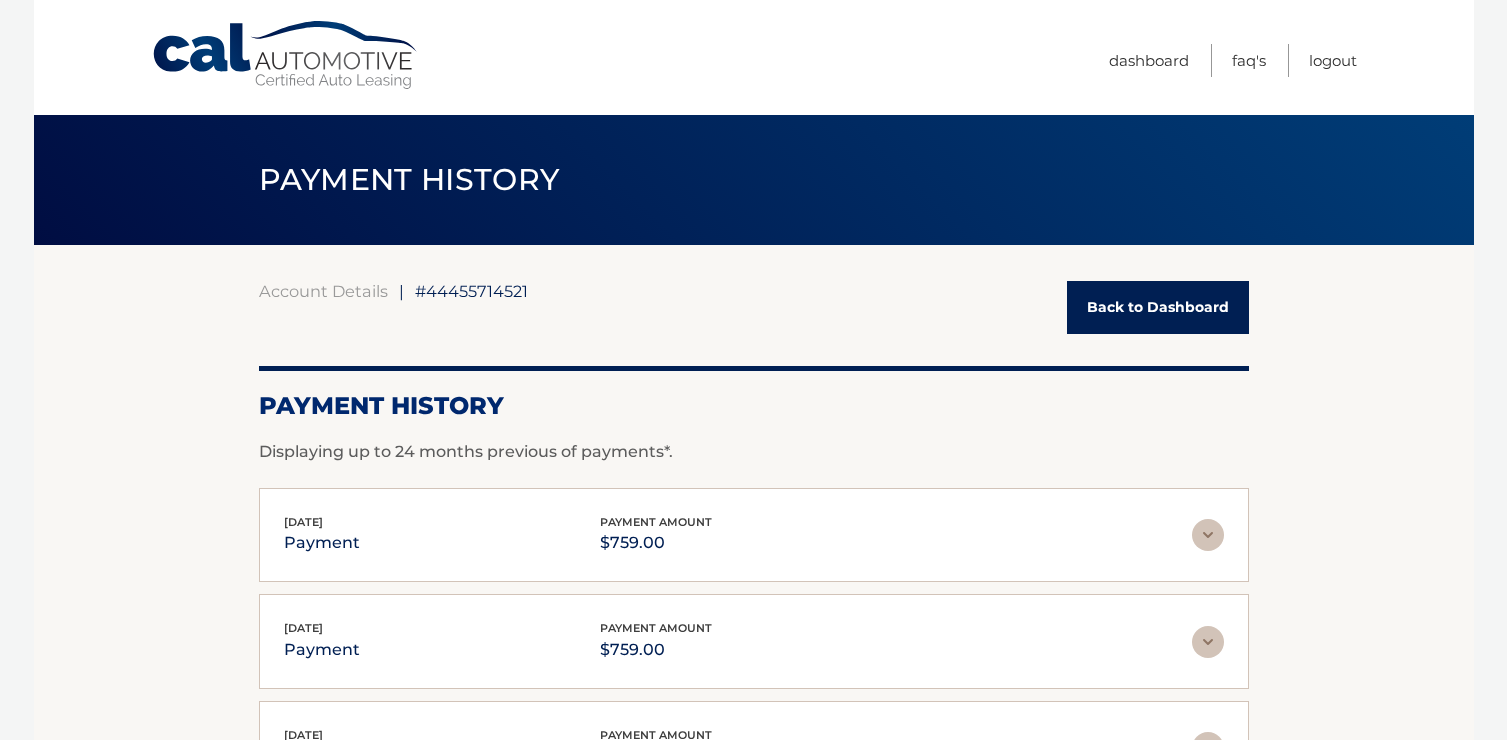 scroll, scrollTop: 0, scrollLeft: 0, axis: both 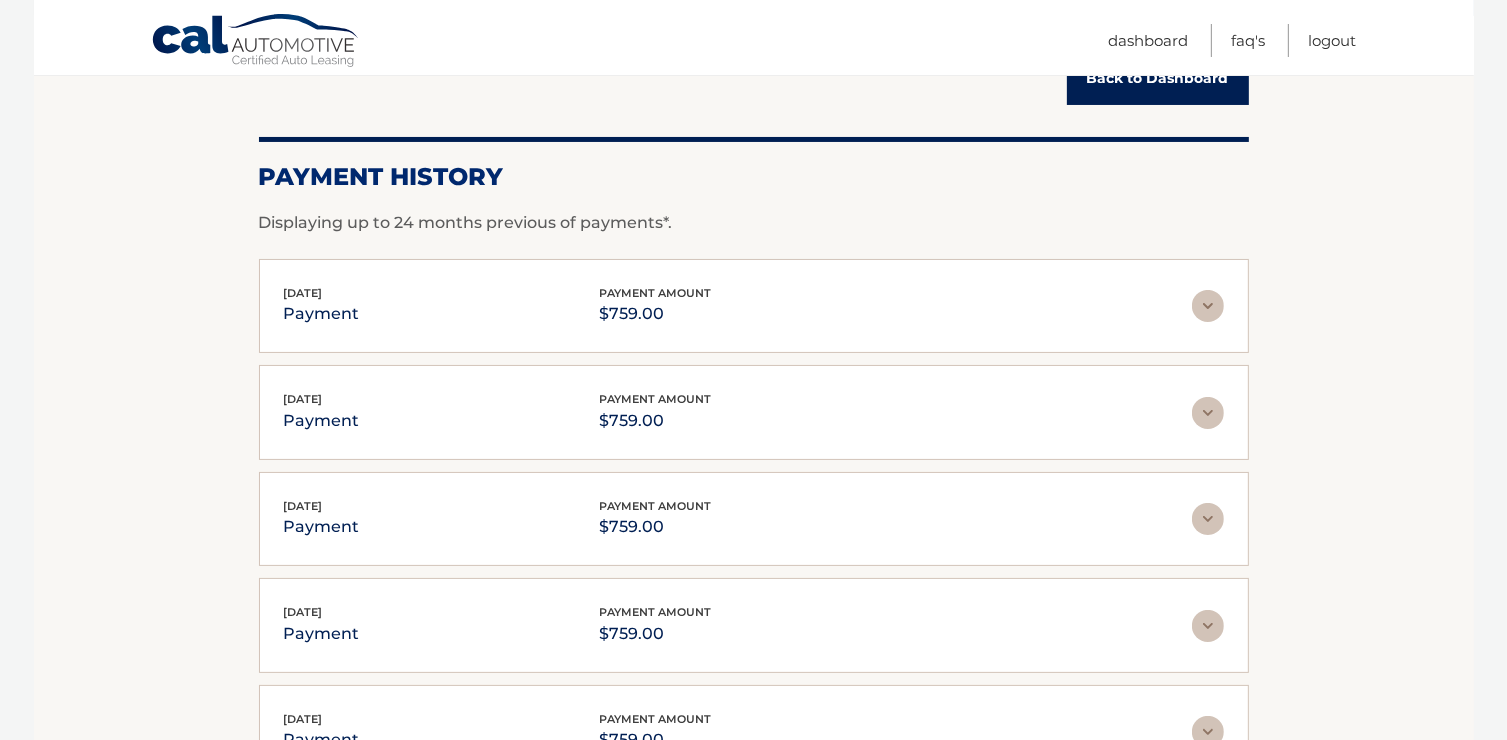 click on "[DATE]" at bounding box center [754, 474] 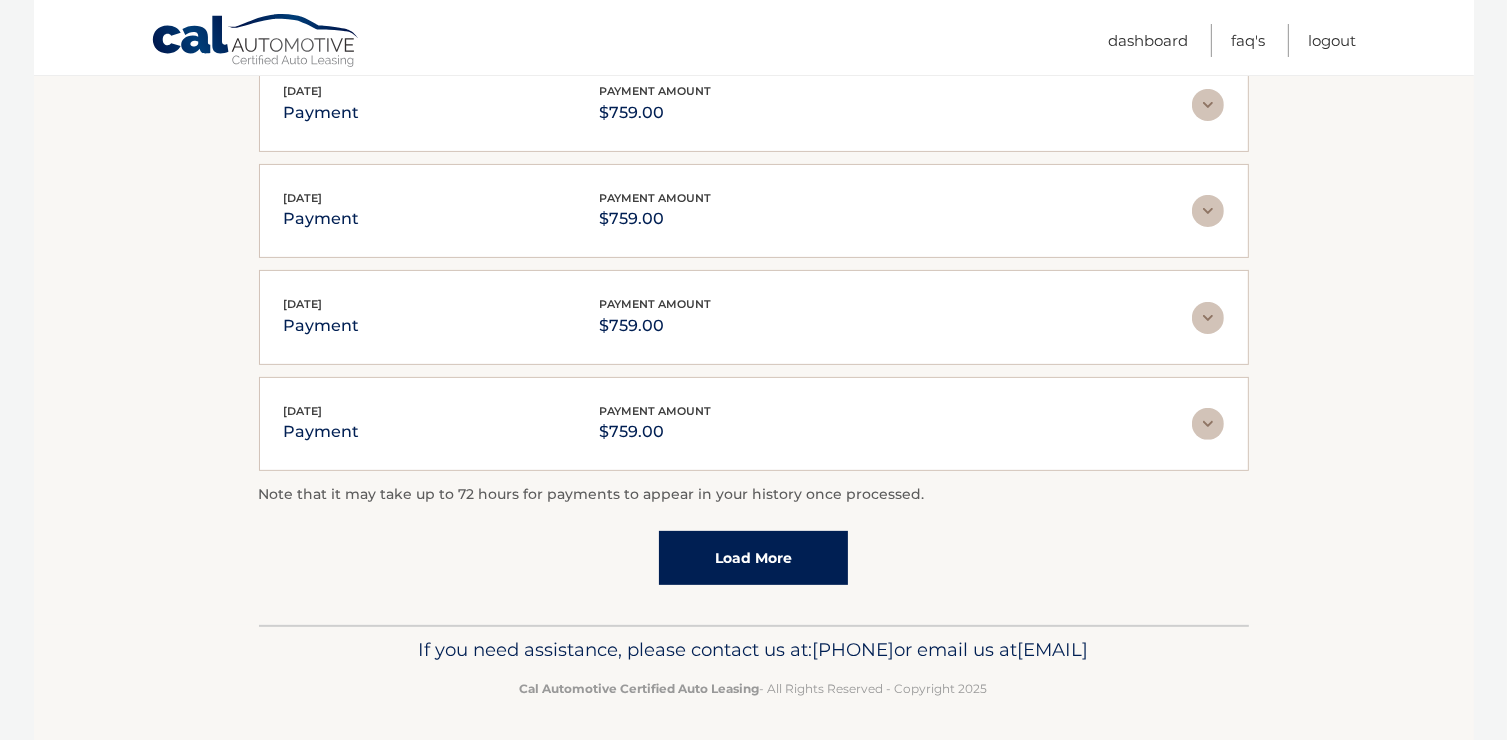 scroll, scrollTop: 568, scrollLeft: 0, axis: vertical 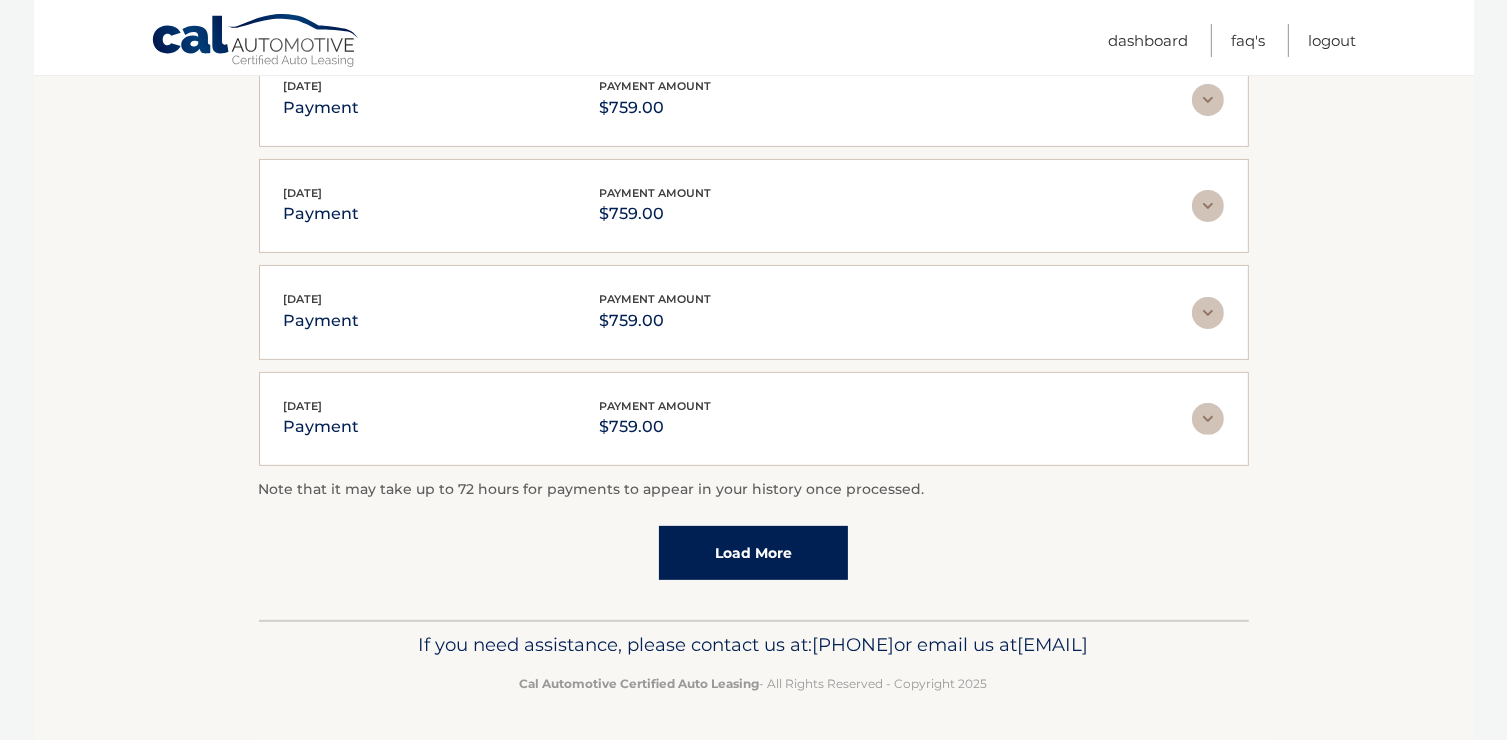 click on "Load More" at bounding box center (753, 553) 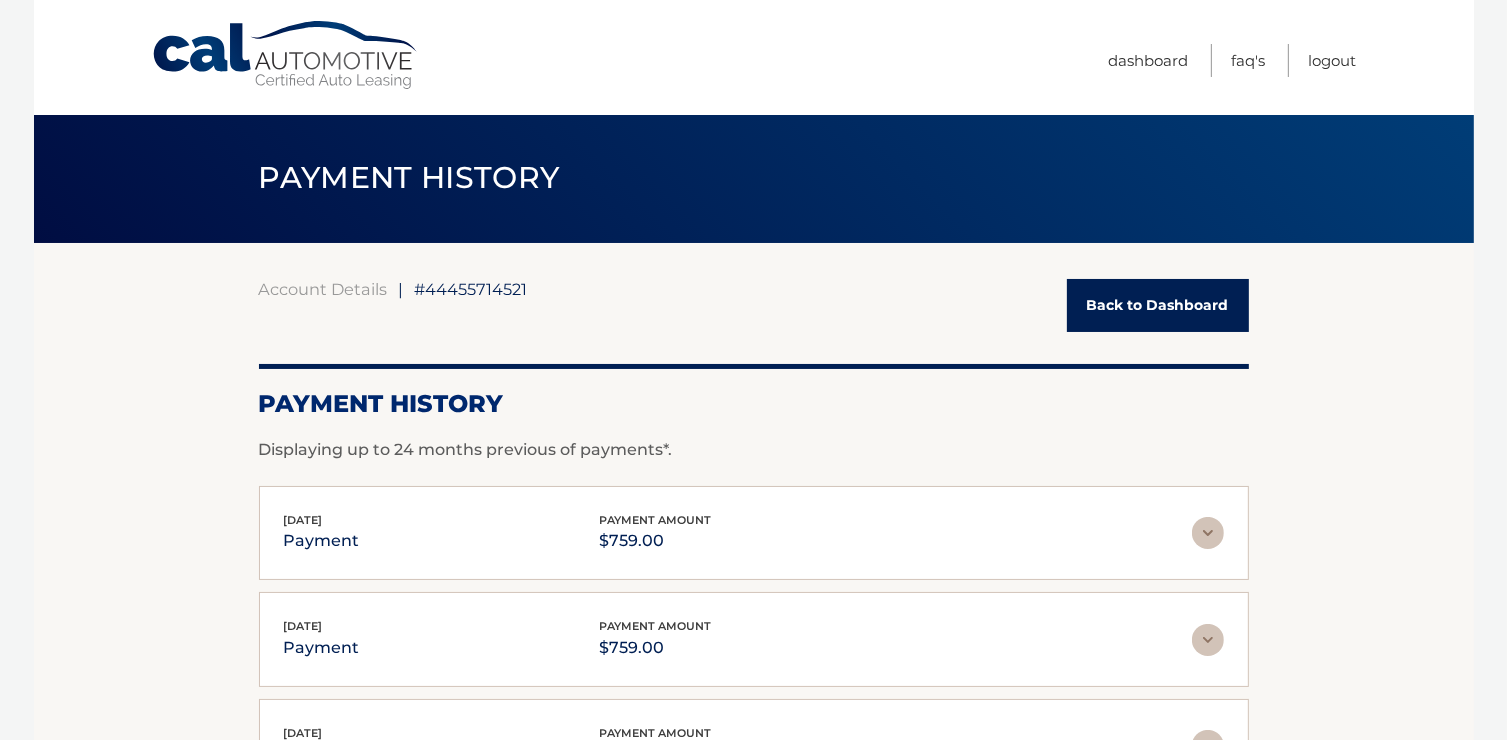 scroll, scrollTop: 0, scrollLeft: 0, axis: both 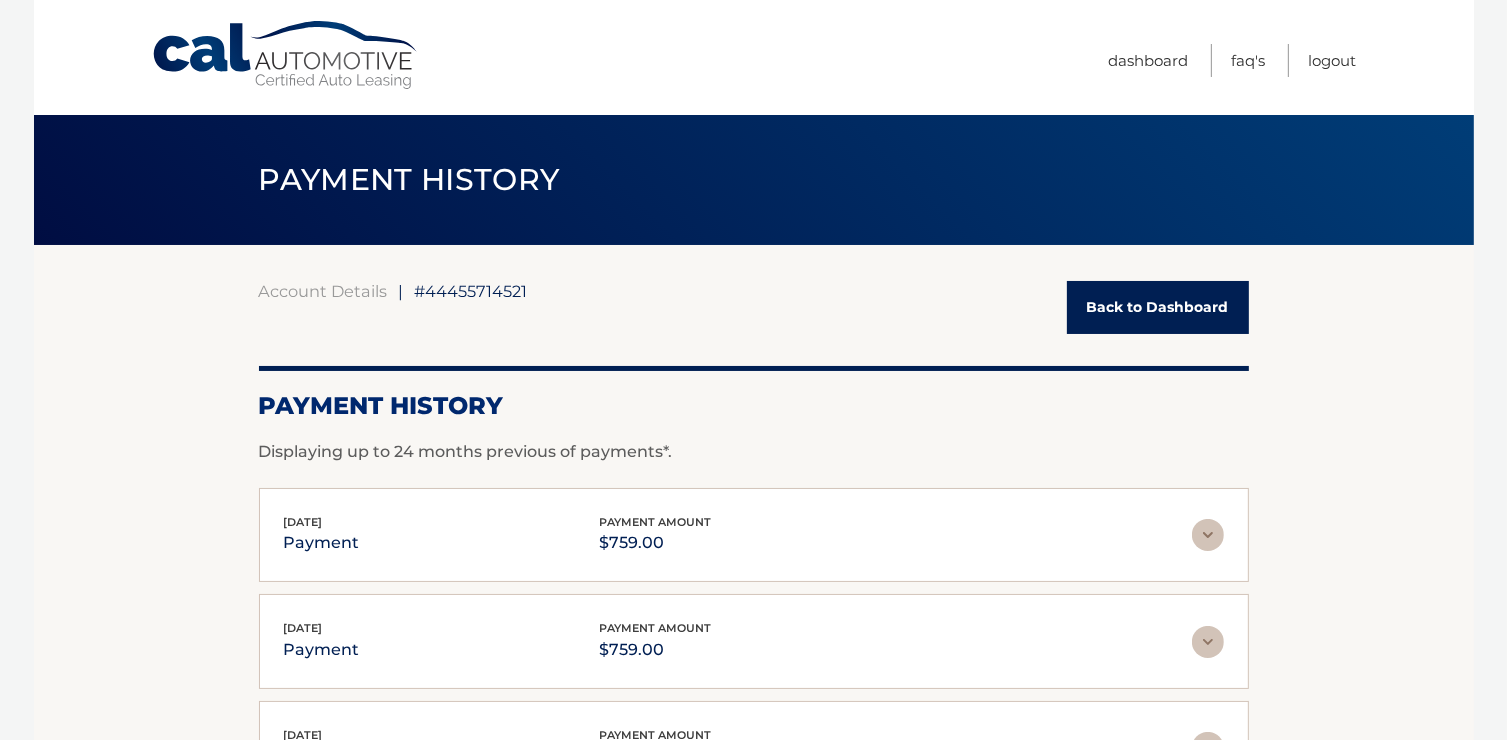 drag, startPoint x: 1476, startPoint y: 173, endPoint x: 1469, endPoint y: 114, distance: 59.413803 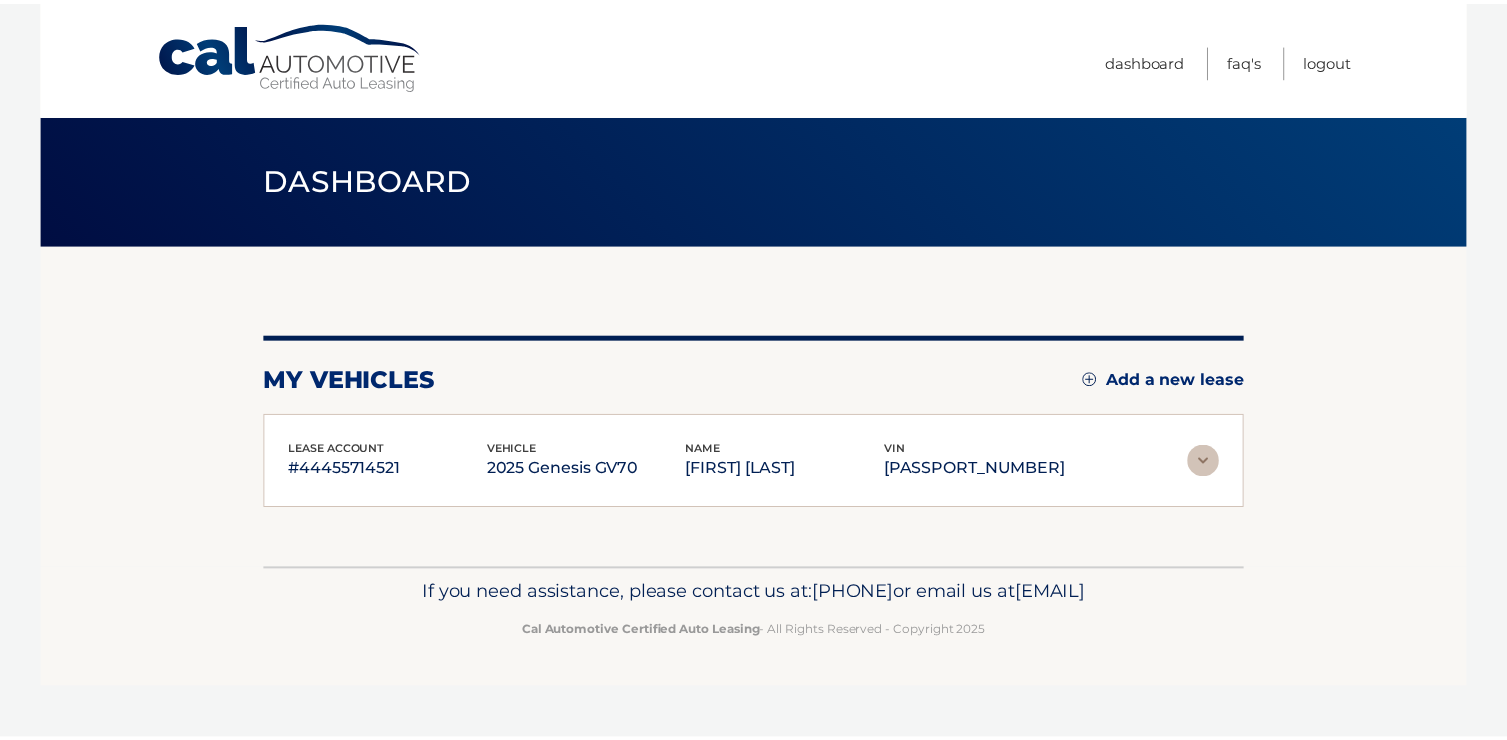scroll, scrollTop: 0, scrollLeft: 0, axis: both 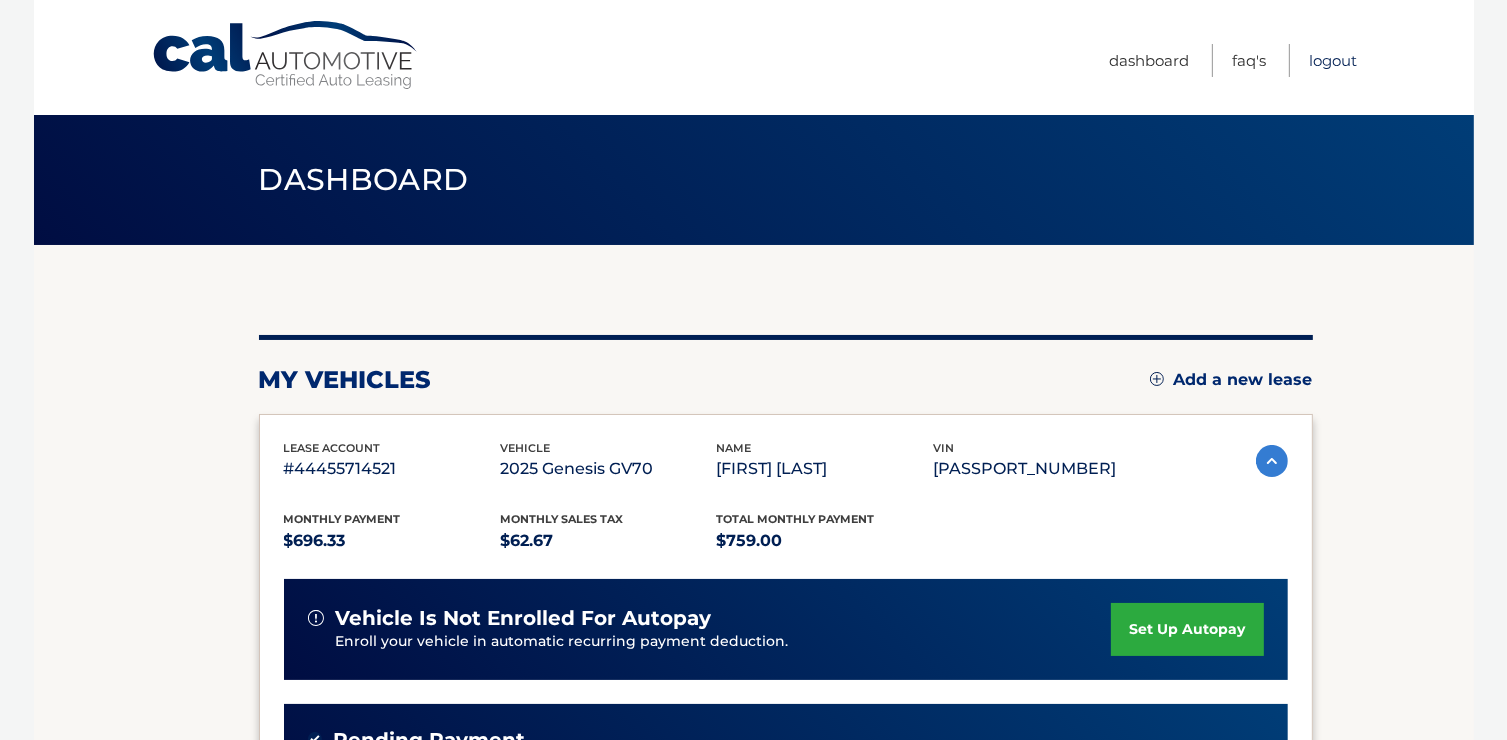 click on "Logout" at bounding box center (1333, 60) 